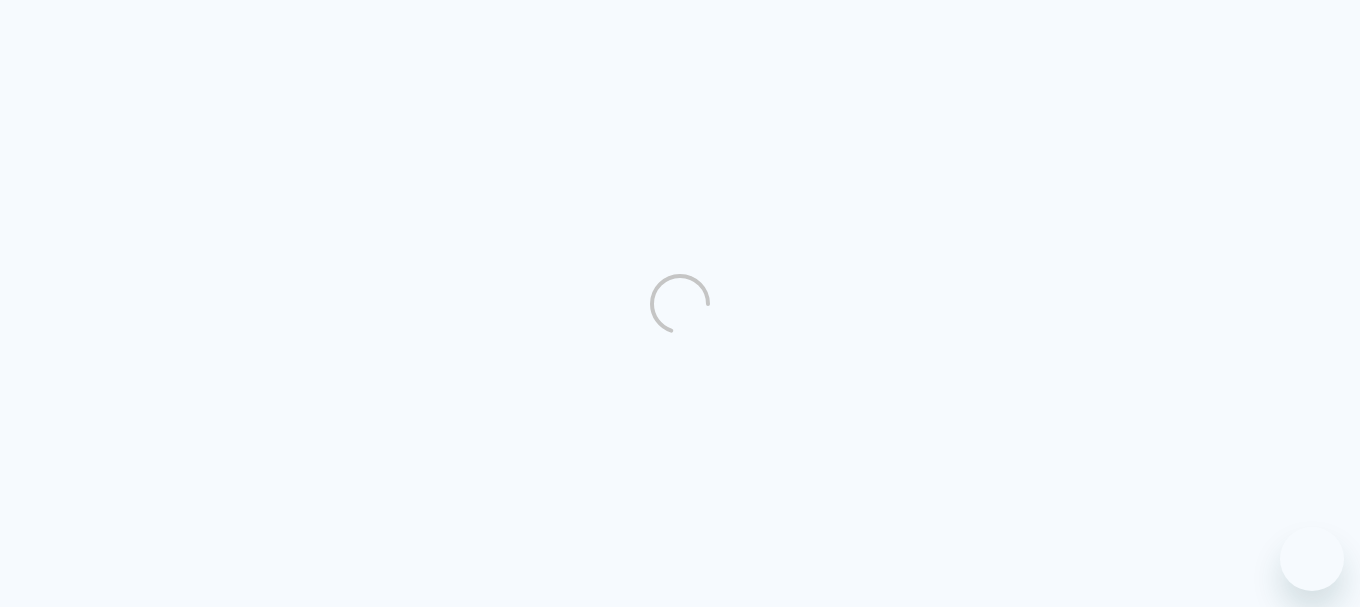 scroll, scrollTop: 0, scrollLeft: 0, axis: both 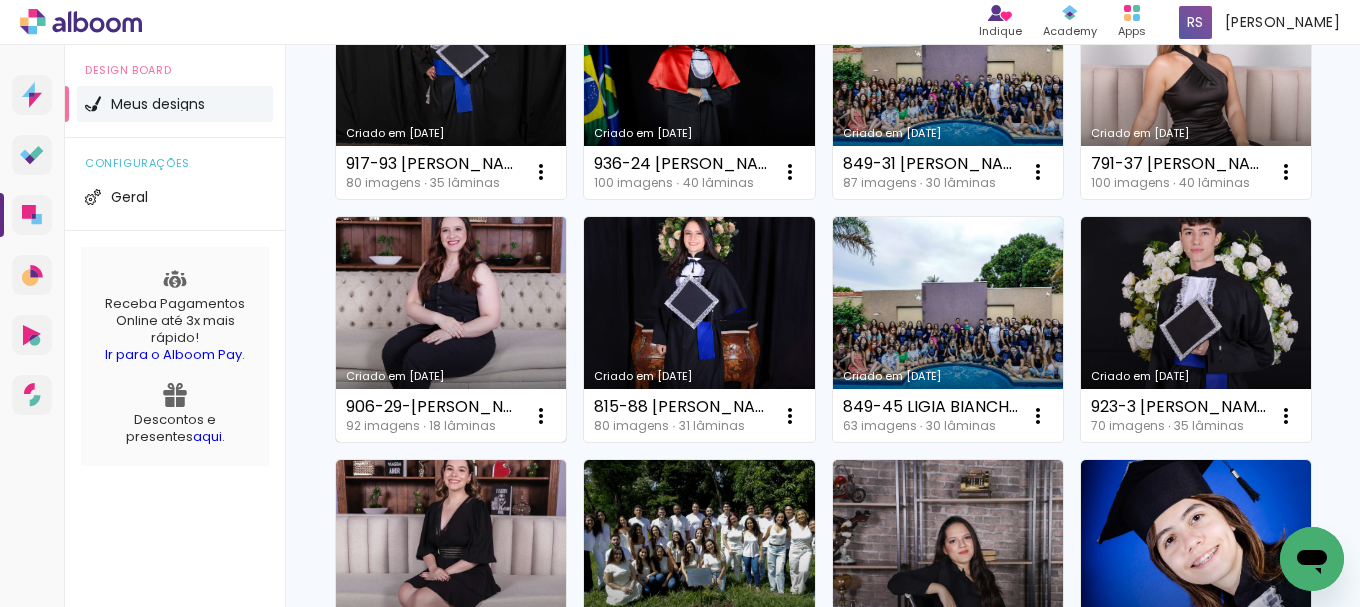 click on "Criado em [DATE]" at bounding box center [451, 330] 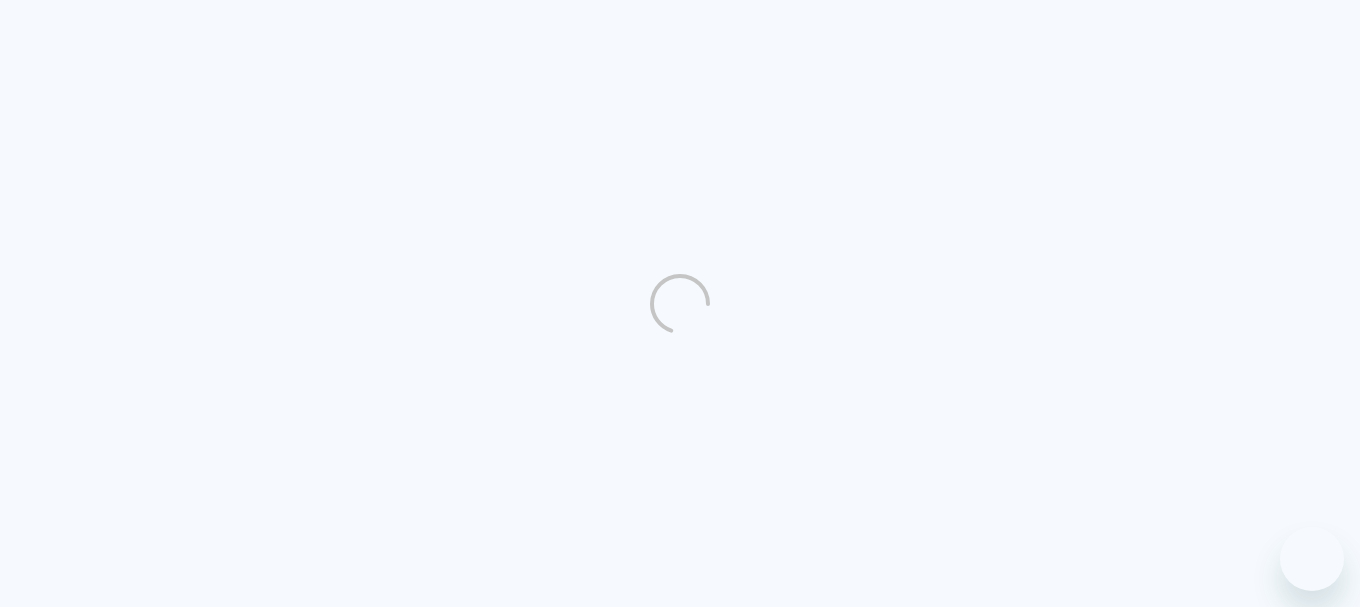scroll, scrollTop: 0, scrollLeft: 0, axis: both 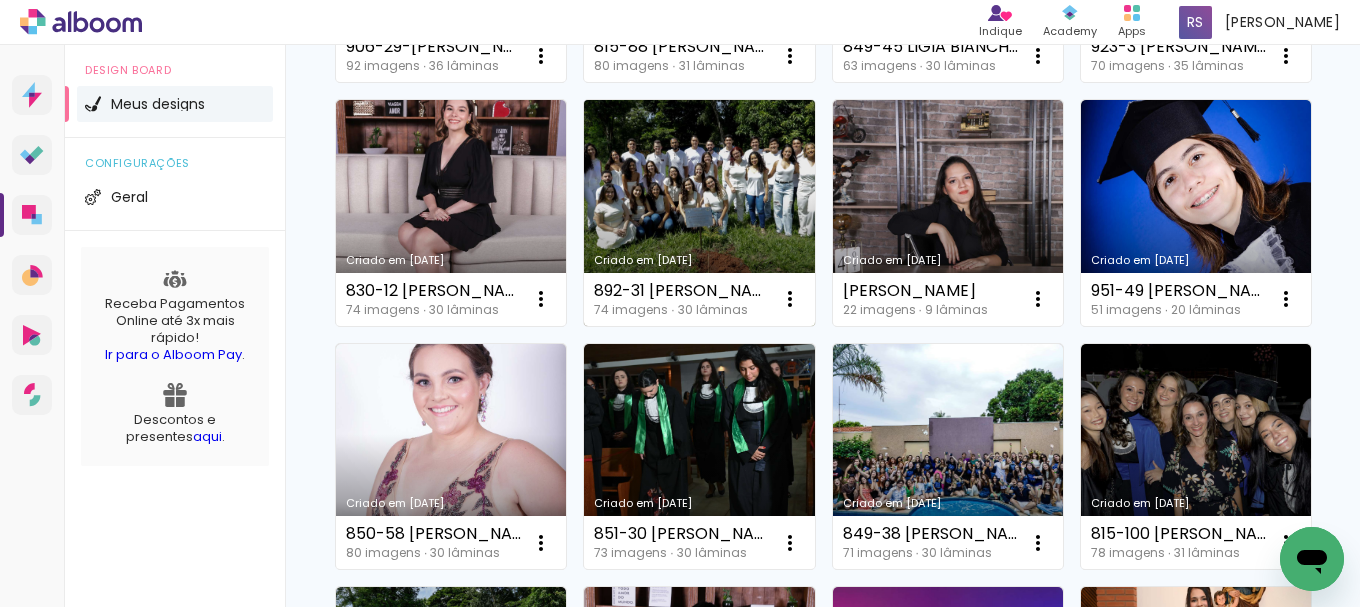 click on "Criado em [DATE]" at bounding box center (699, 213) 